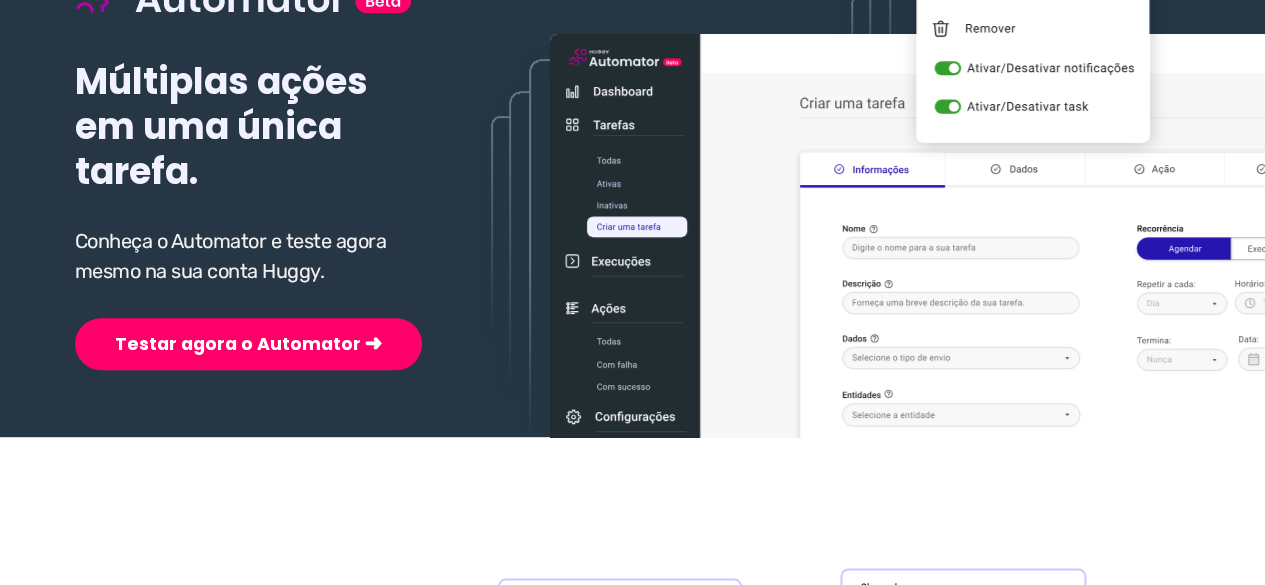scroll, scrollTop: 300, scrollLeft: 0, axis: vertical 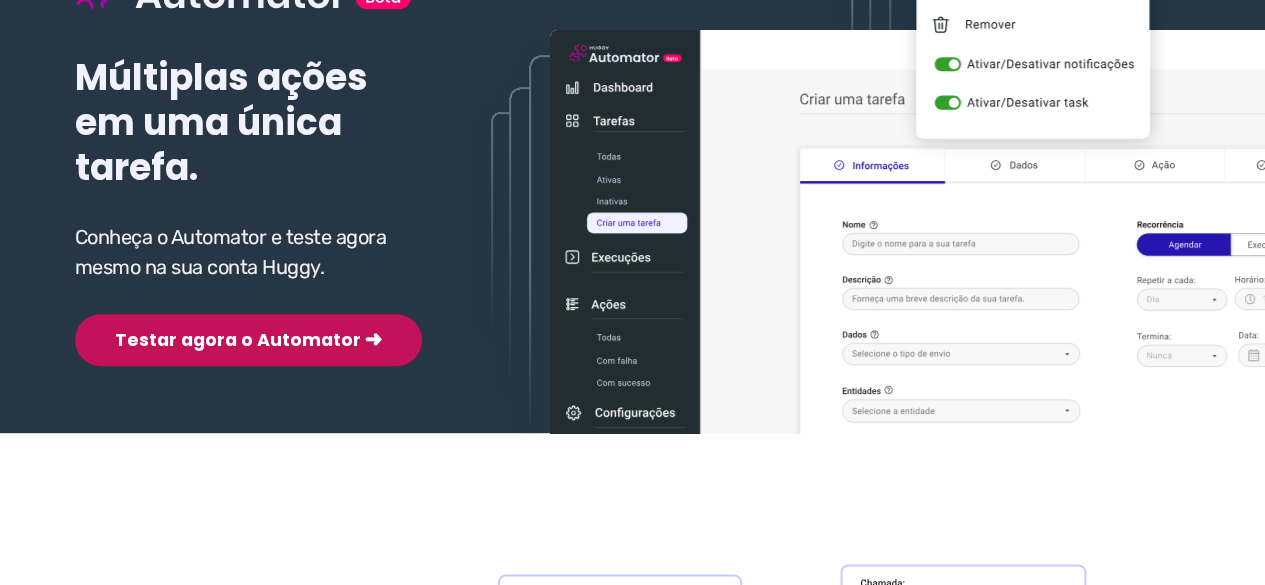 click on "Testar agora o Automator ➜" at bounding box center (248, 340) 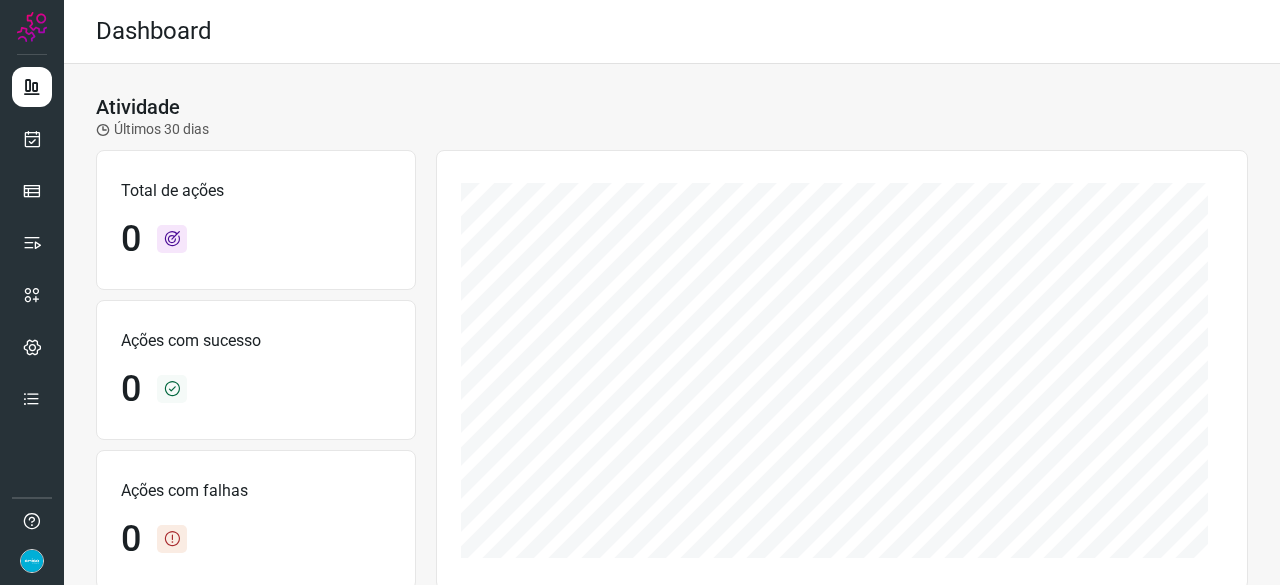 scroll, scrollTop: 0, scrollLeft: 0, axis: both 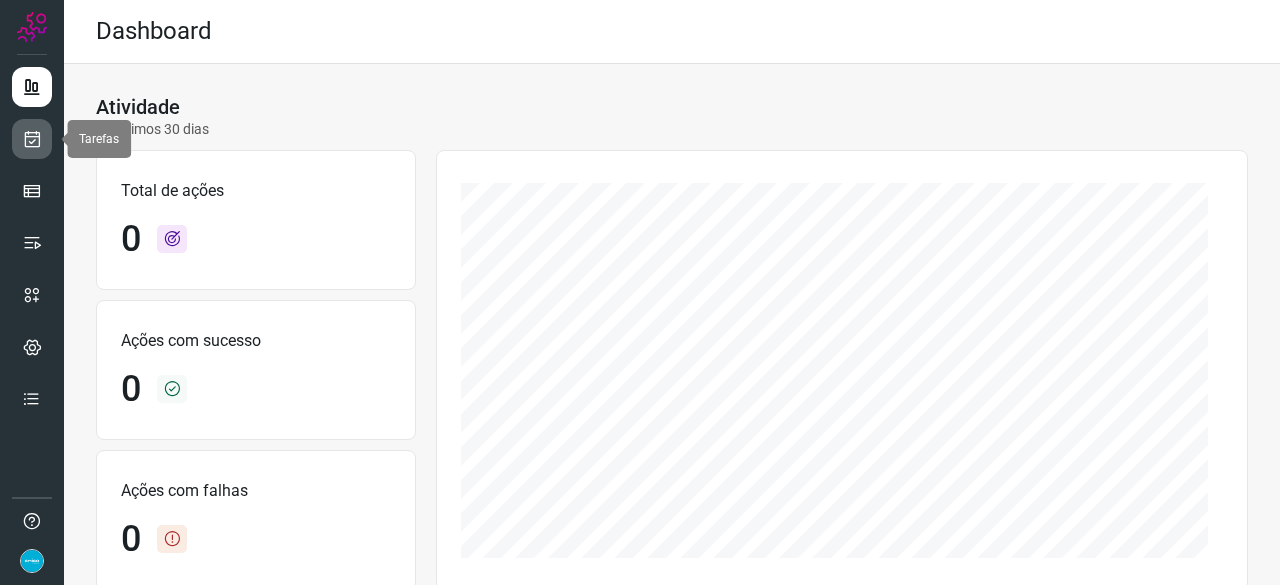 click at bounding box center (32, 139) 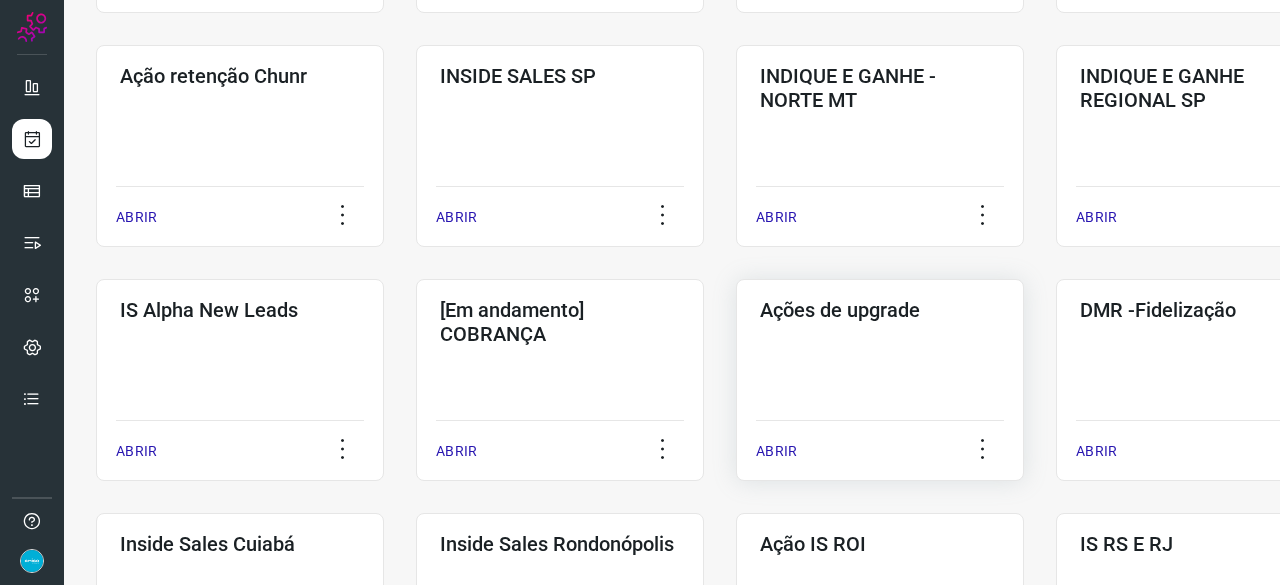 scroll, scrollTop: 600, scrollLeft: 0, axis: vertical 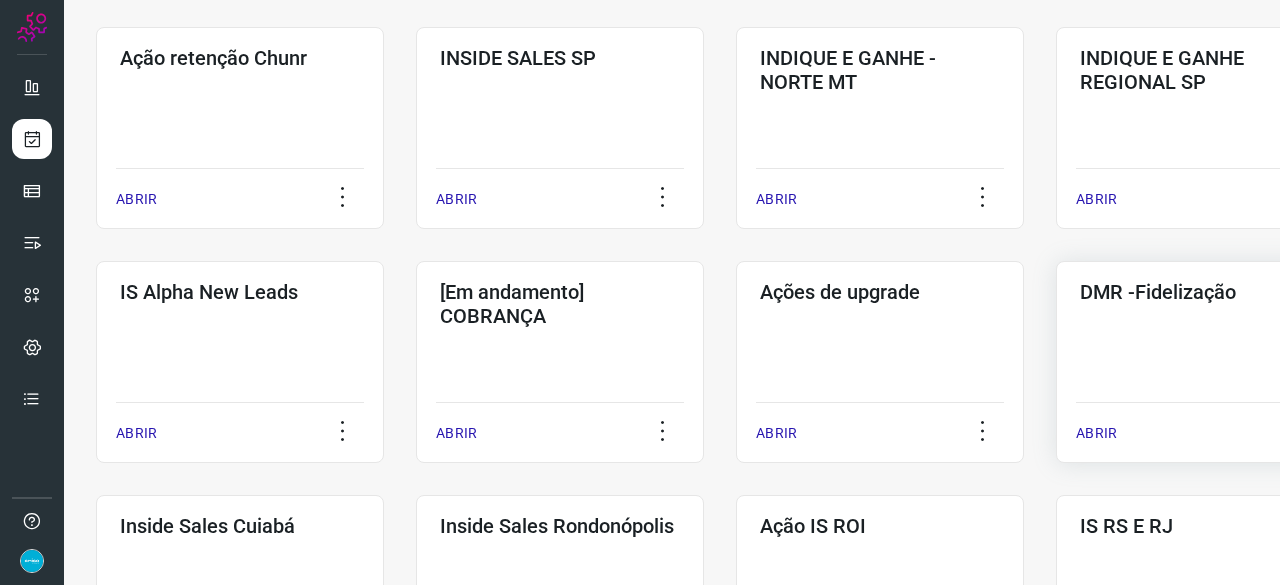 click on "ABRIR" at bounding box center (1096, 433) 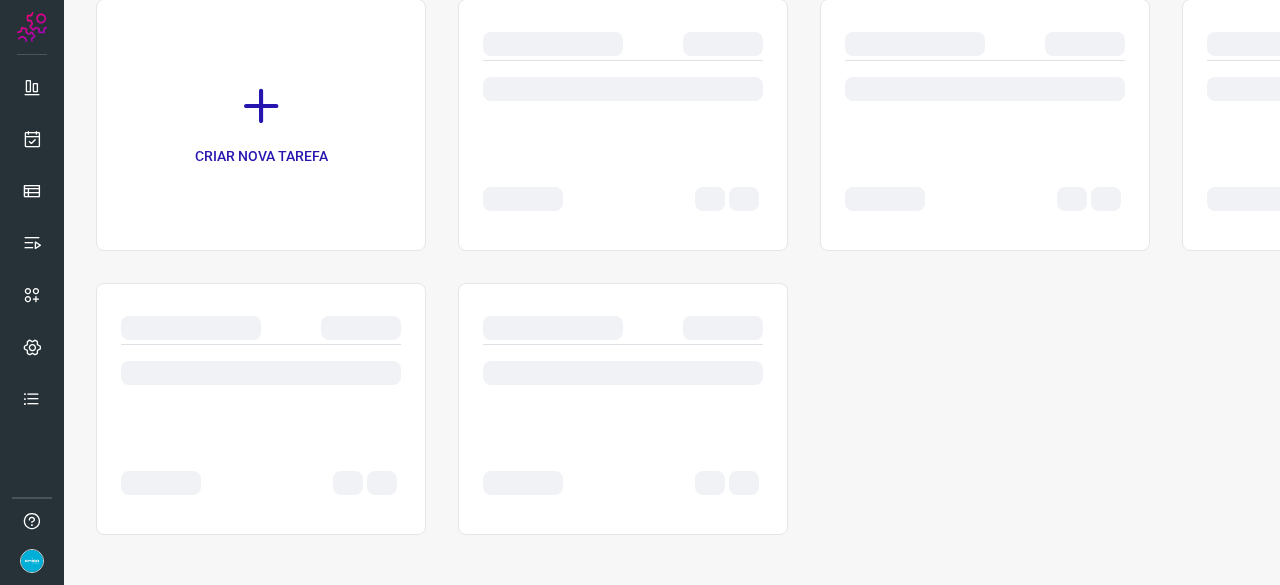 scroll, scrollTop: 0, scrollLeft: 0, axis: both 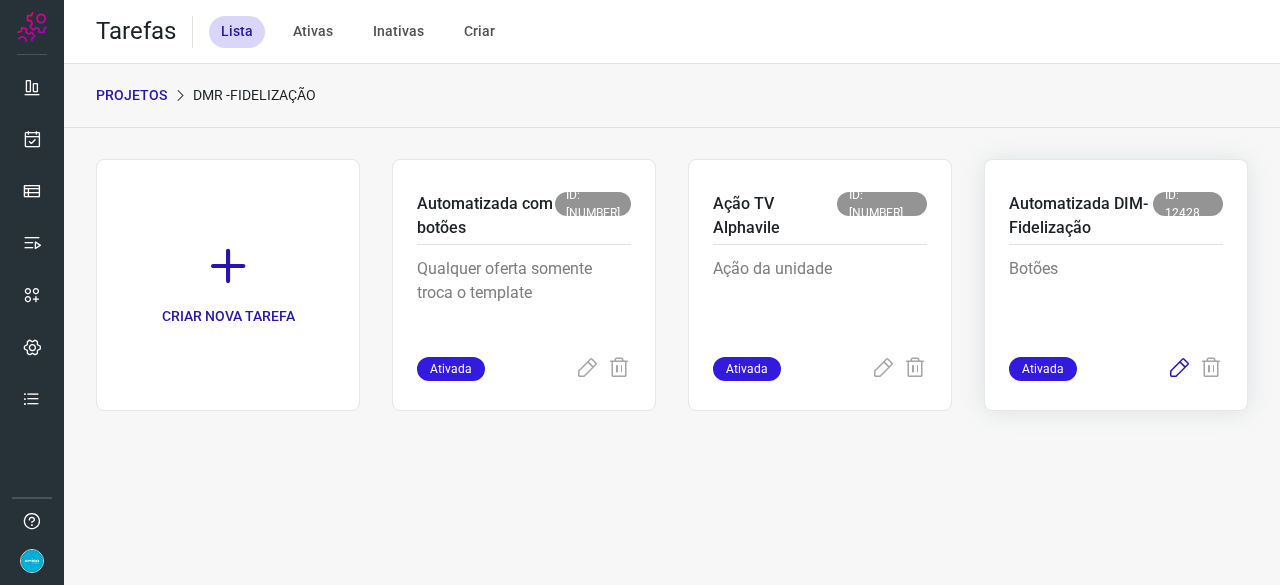 click at bounding box center (1179, 369) 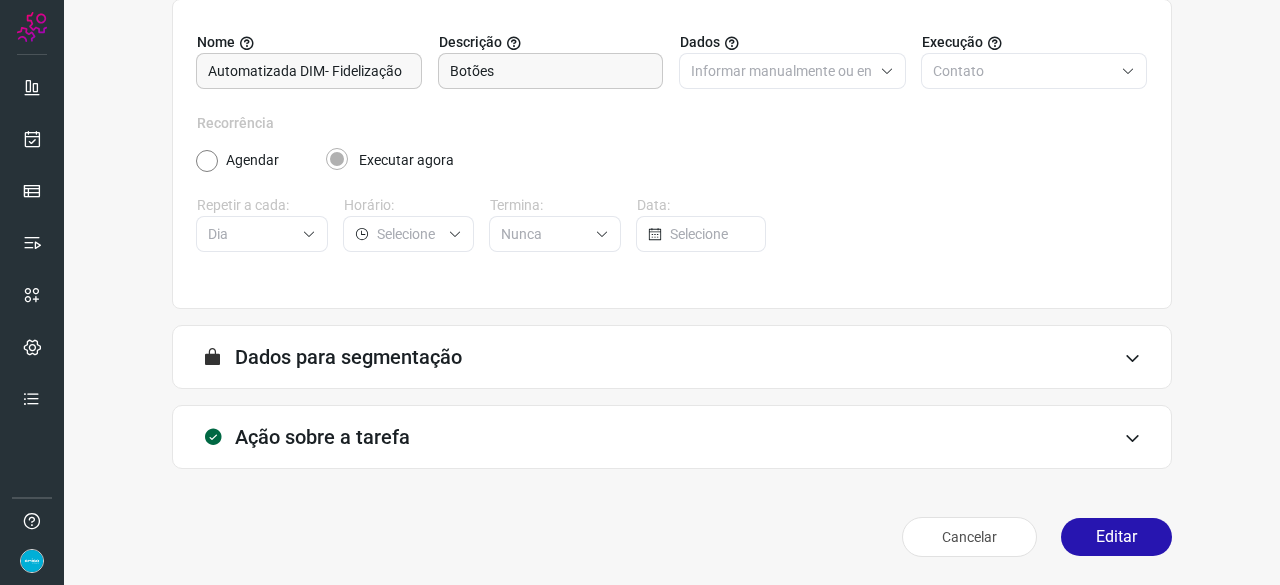 scroll, scrollTop: 195, scrollLeft: 0, axis: vertical 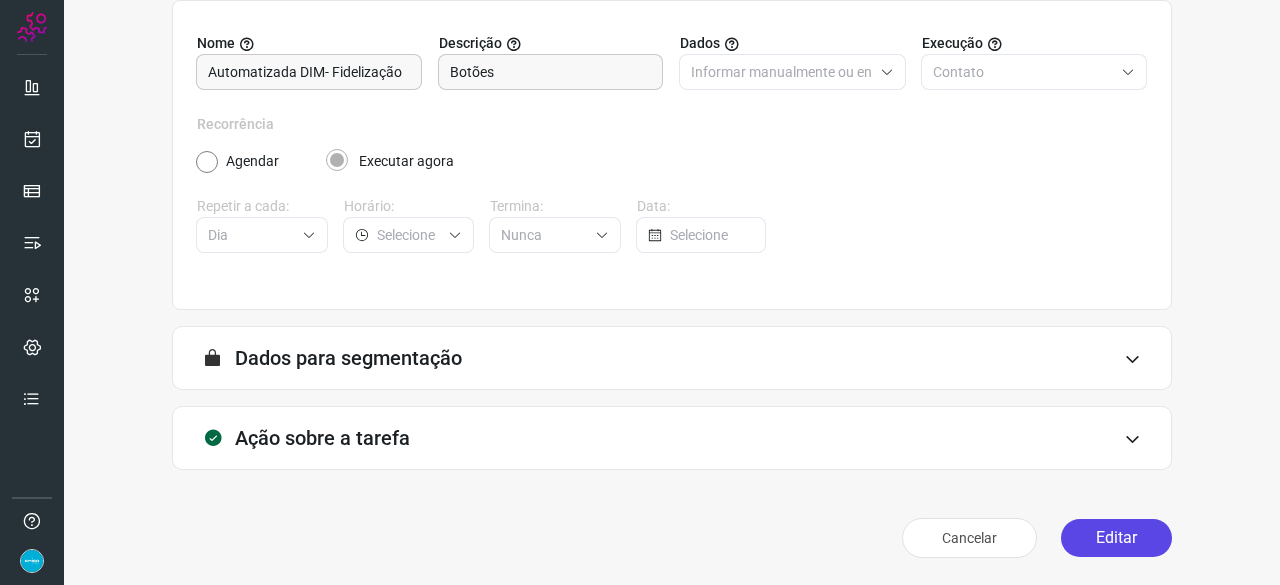 click on "Editar" at bounding box center (1116, 538) 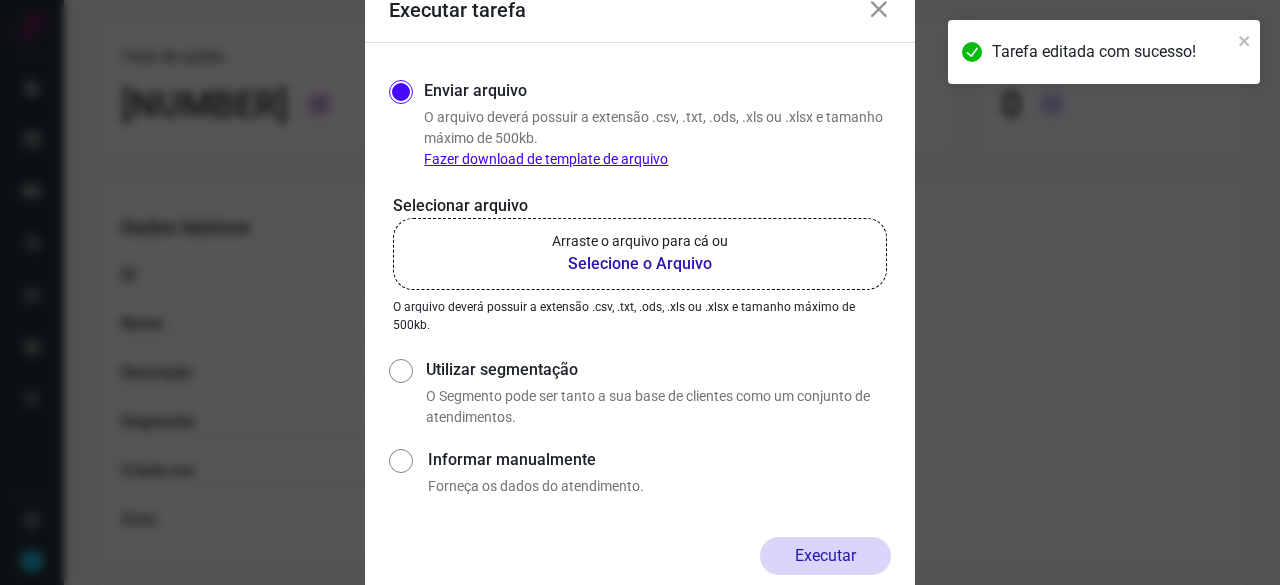 click on "Selecione o Arquivo" at bounding box center [640, 264] 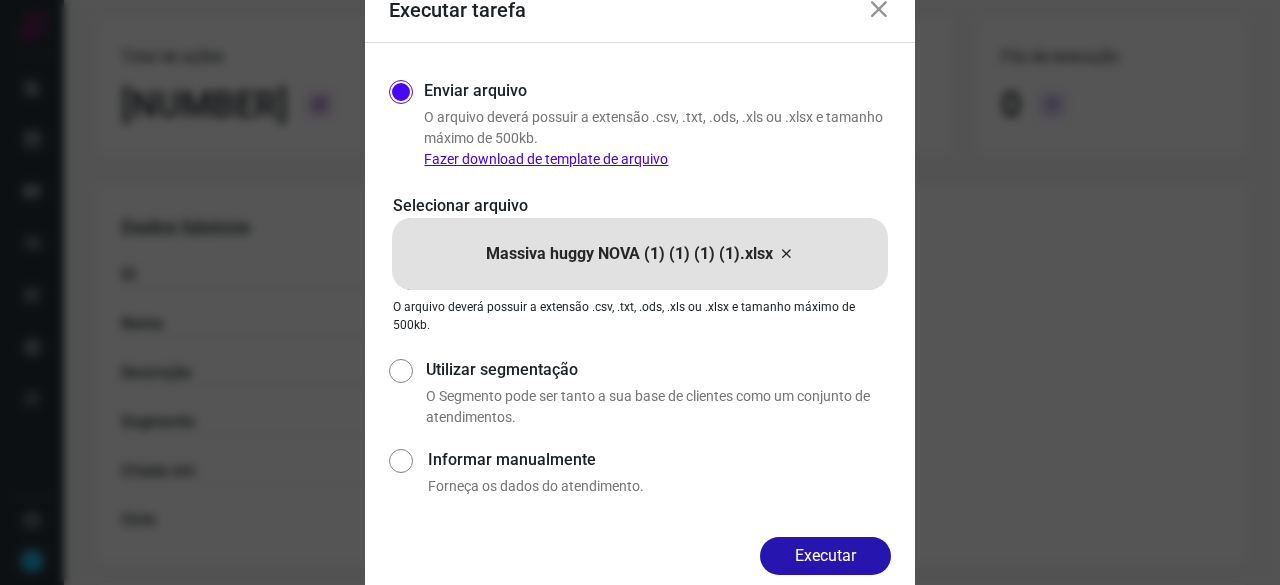 click on "Executar" at bounding box center (825, 556) 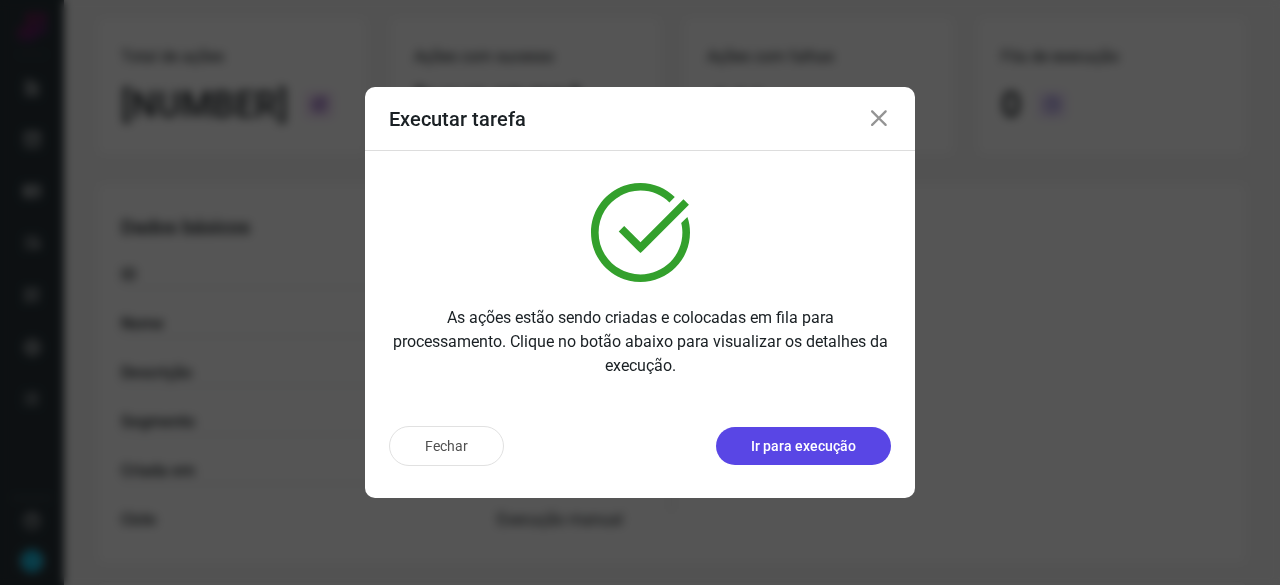 click on "Ir para execução" at bounding box center (803, 446) 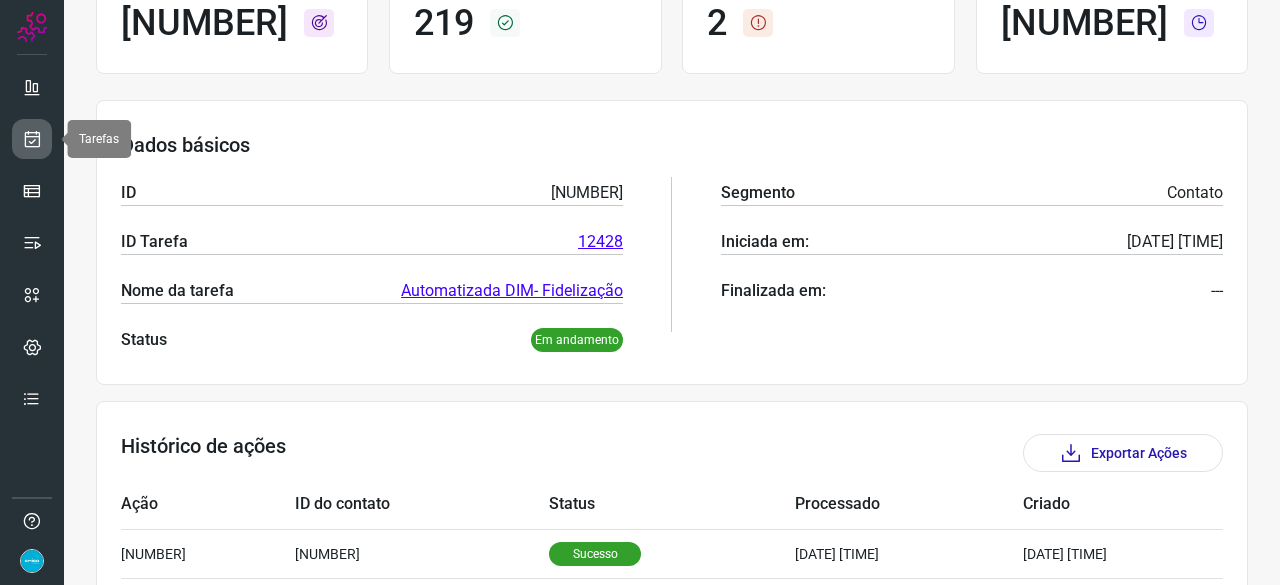click at bounding box center (32, 139) 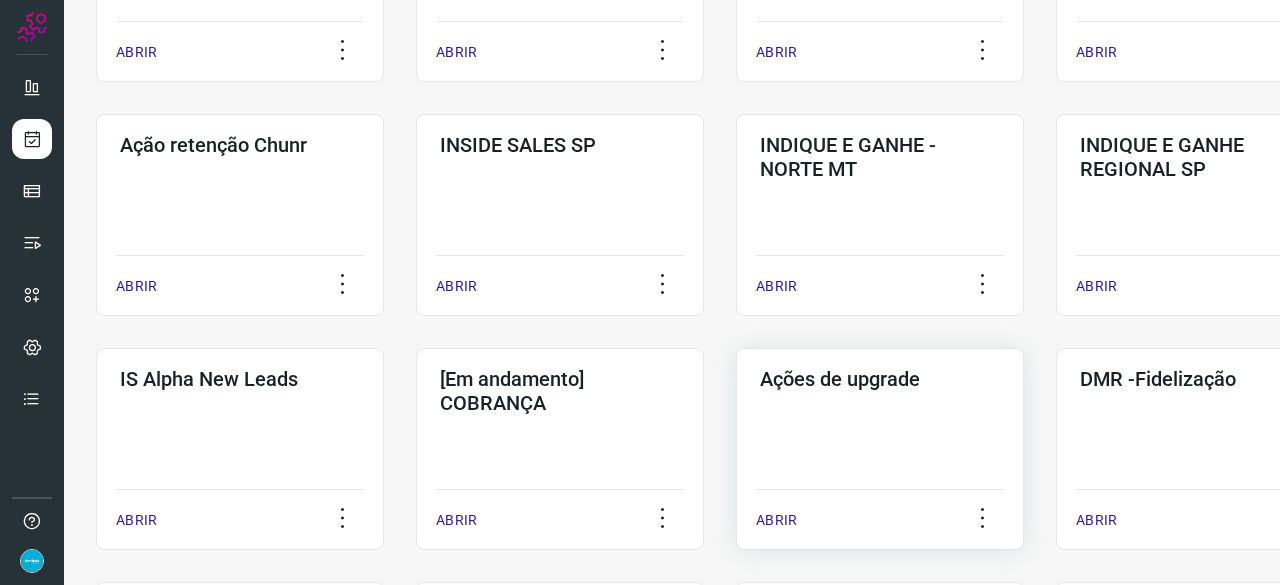 scroll, scrollTop: 560, scrollLeft: 0, axis: vertical 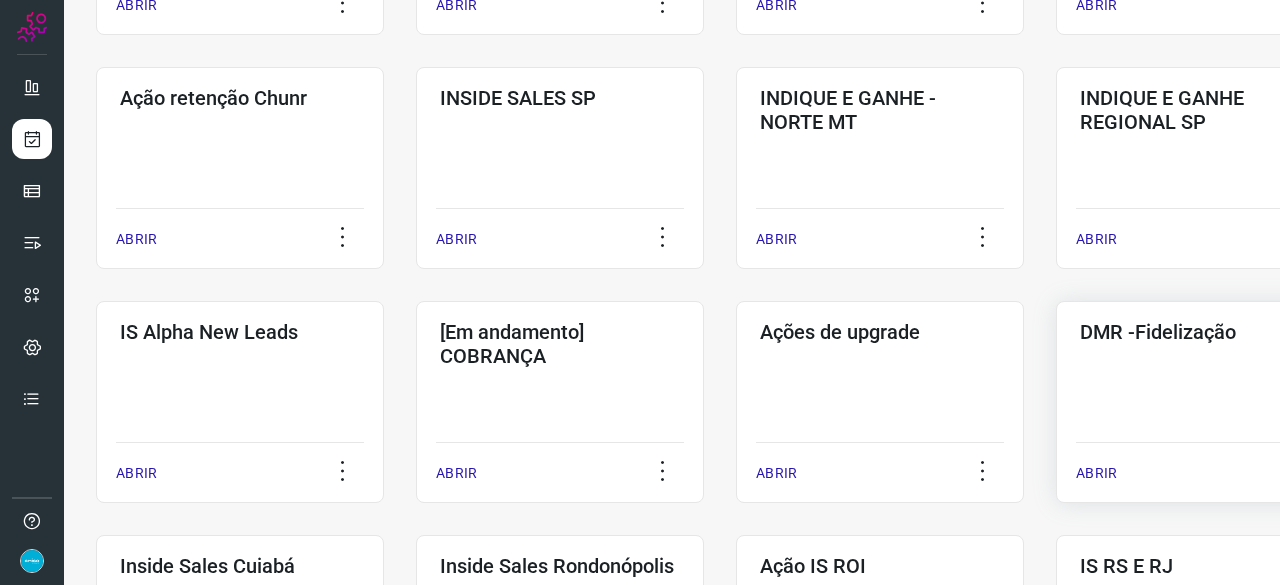 click on "ABRIR" at bounding box center (1096, 473) 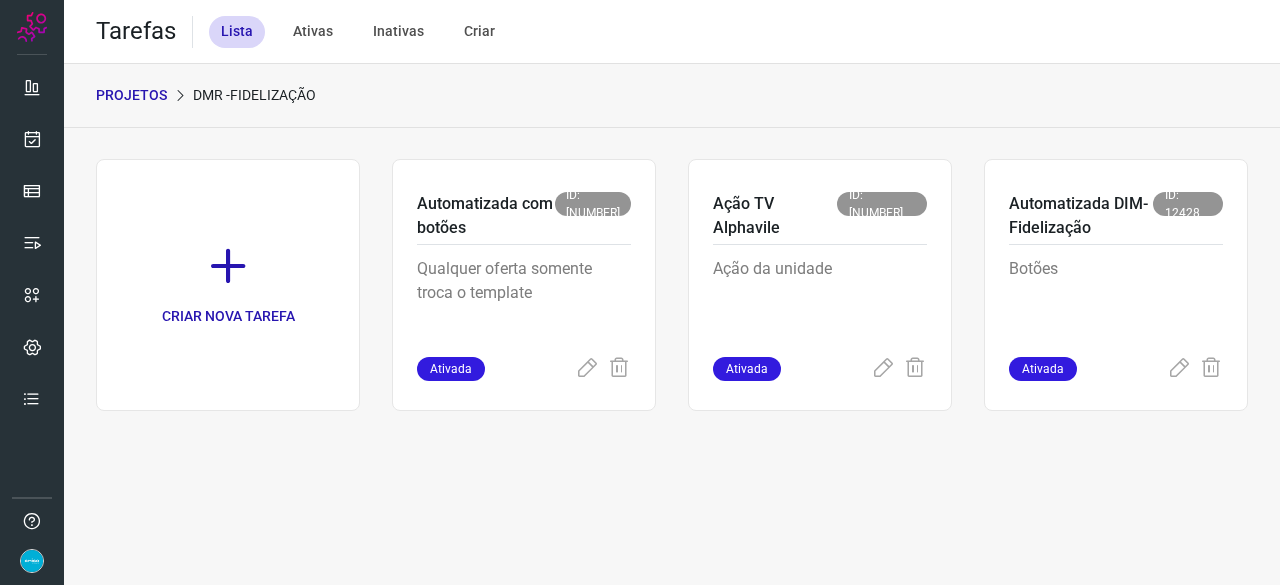 scroll, scrollTop: 0, scrollLeft: 0, axis: both 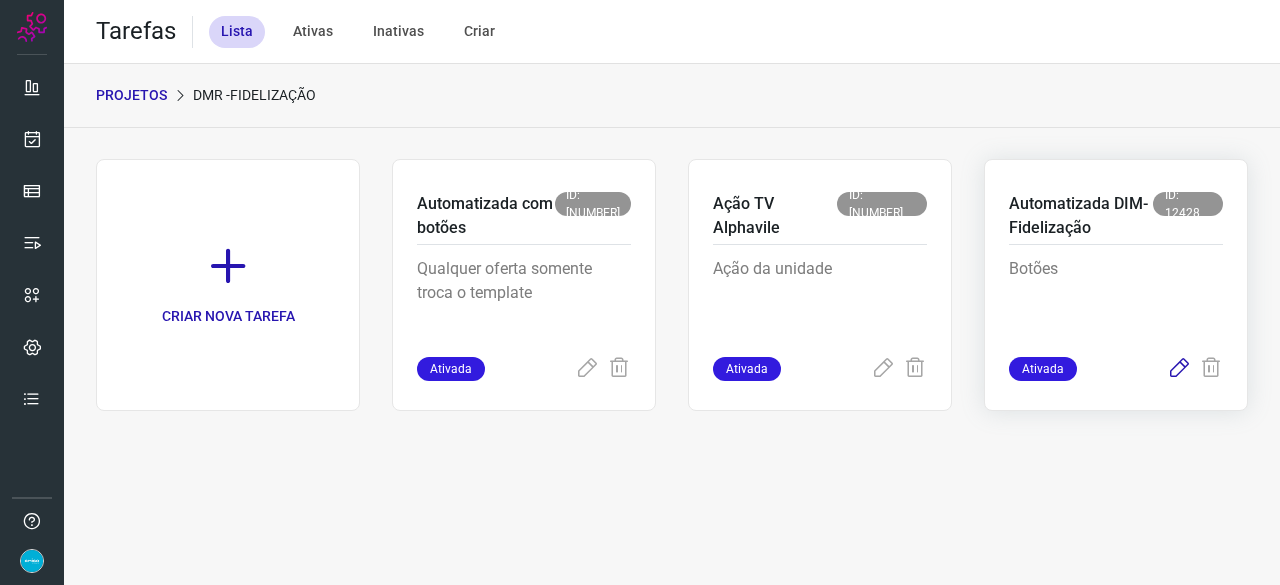 click at bounding box center [1179, 369] 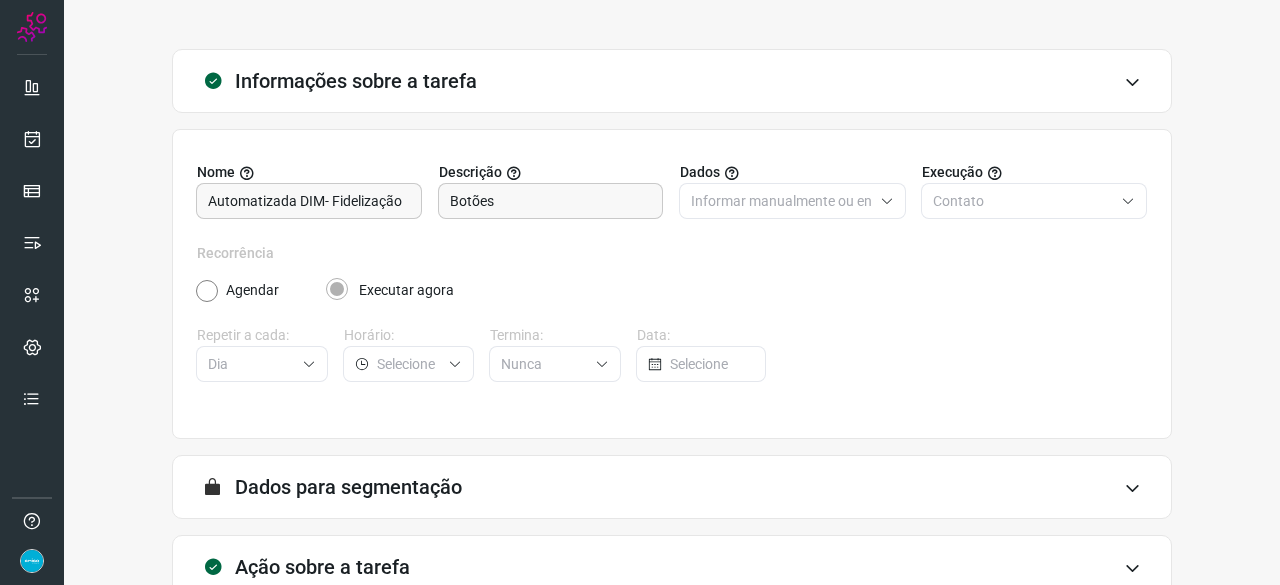 scroll, scrollTop: 195, scrollLeft: 0, axis: vertical 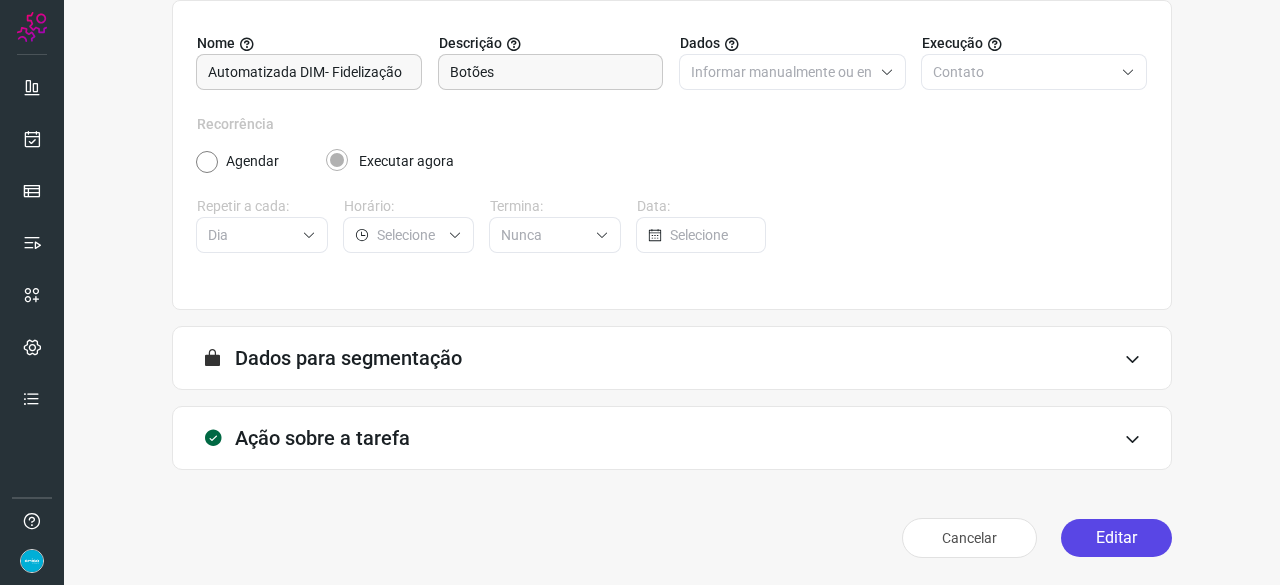 click on "Editar" at bounding box center [1116, 538] 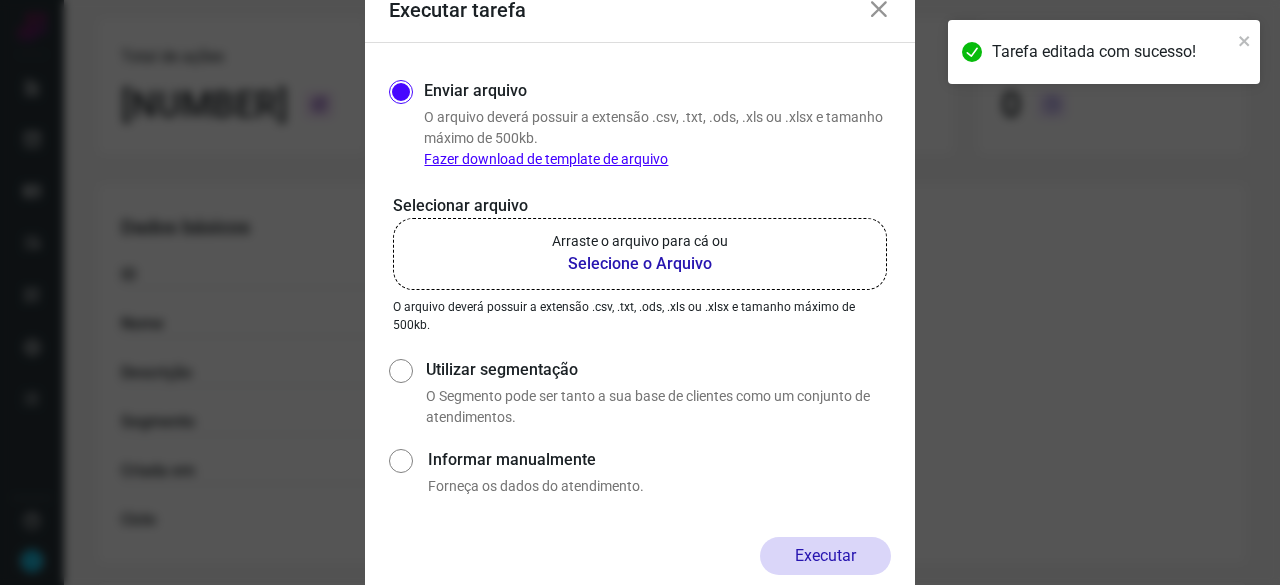click on "Selecione o Arquivo" at bounding box center [640, 264] 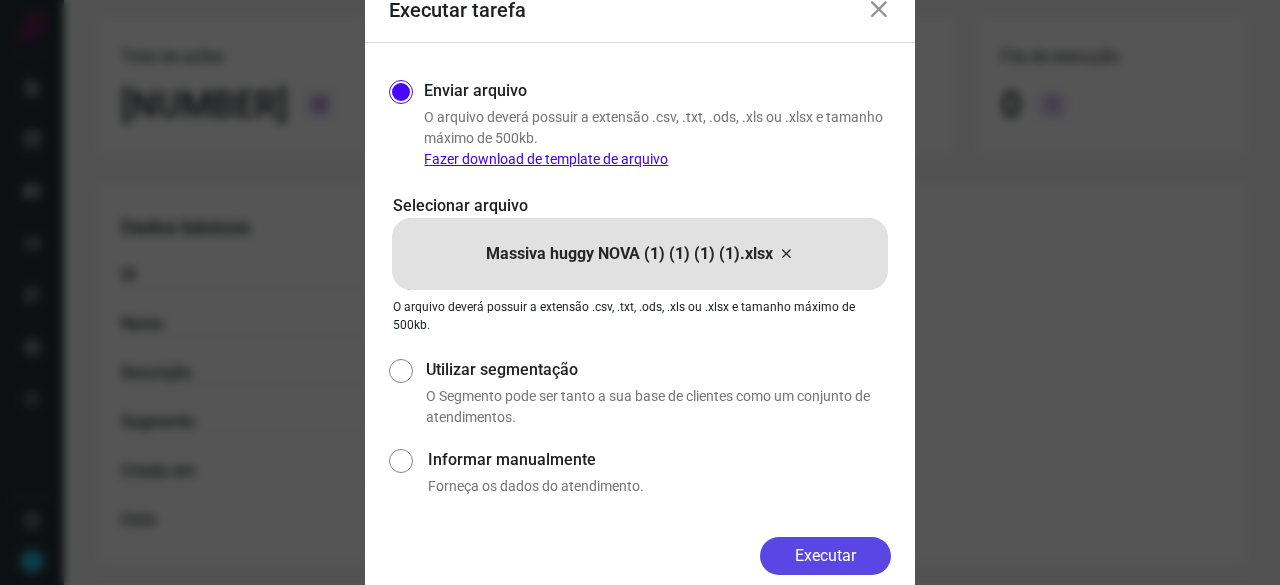 click on "Executar" at bounding box center [825, 556] 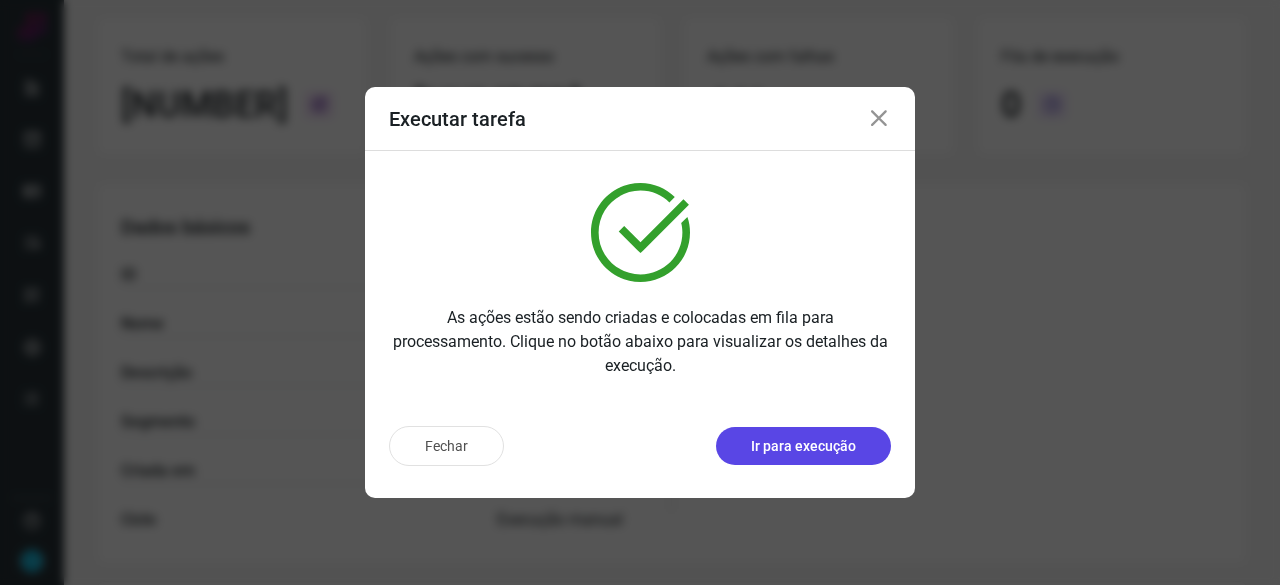 click on "Ir para execução" at bounding box center [803, 446] 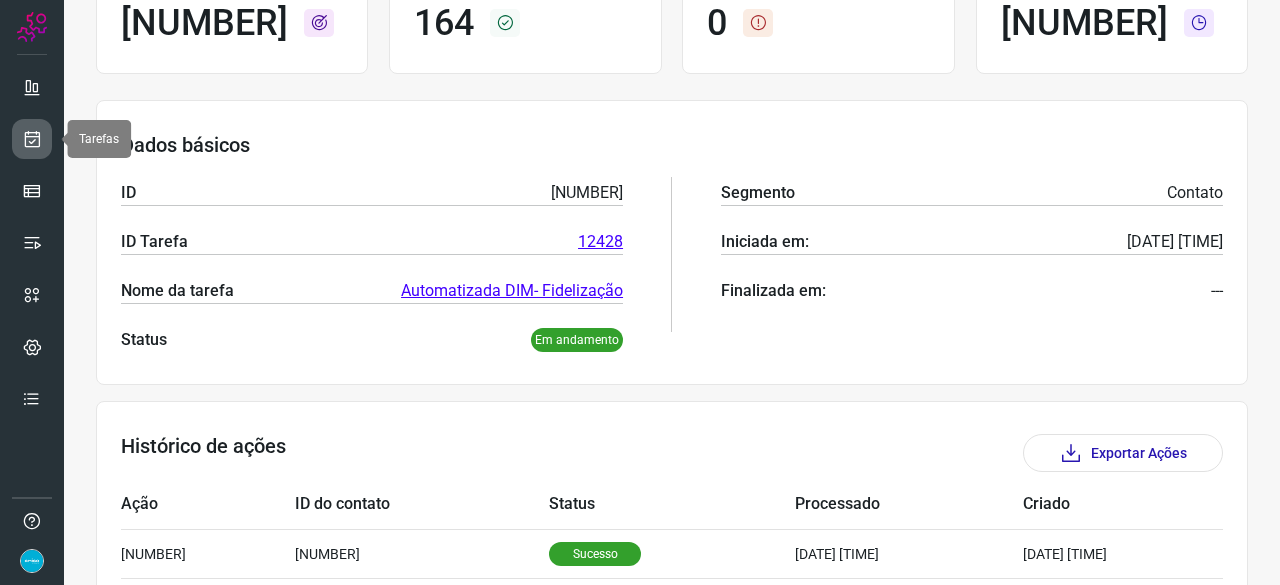 click at bounding box center [32, 139] 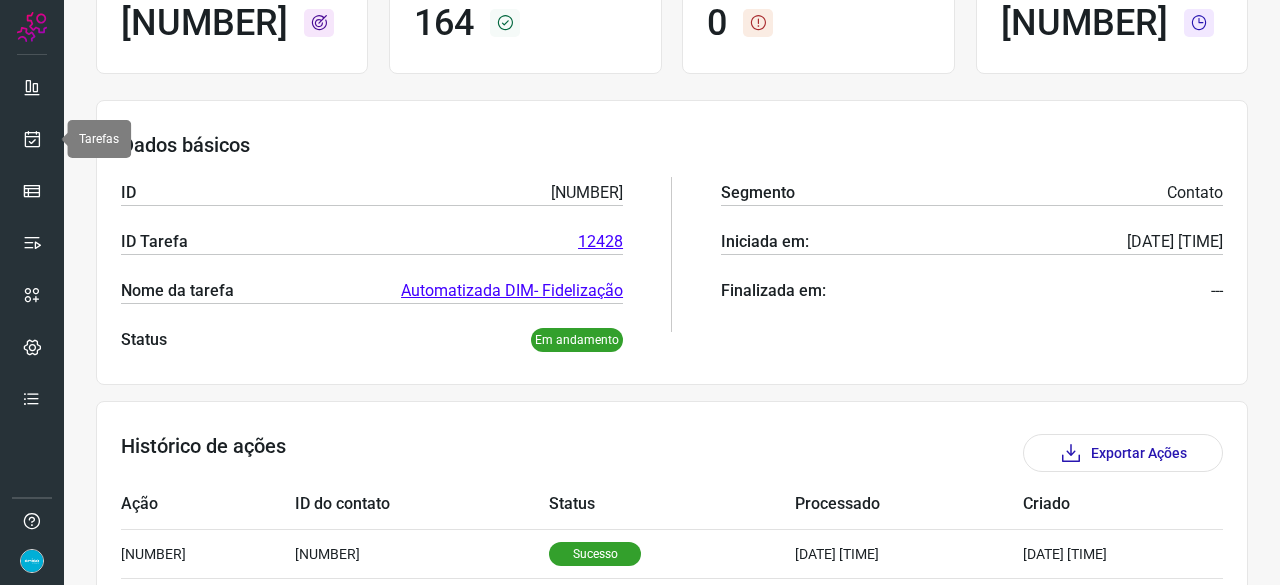 scroll, scrollTop: 60, scrollLeft: 0, axis: vertical 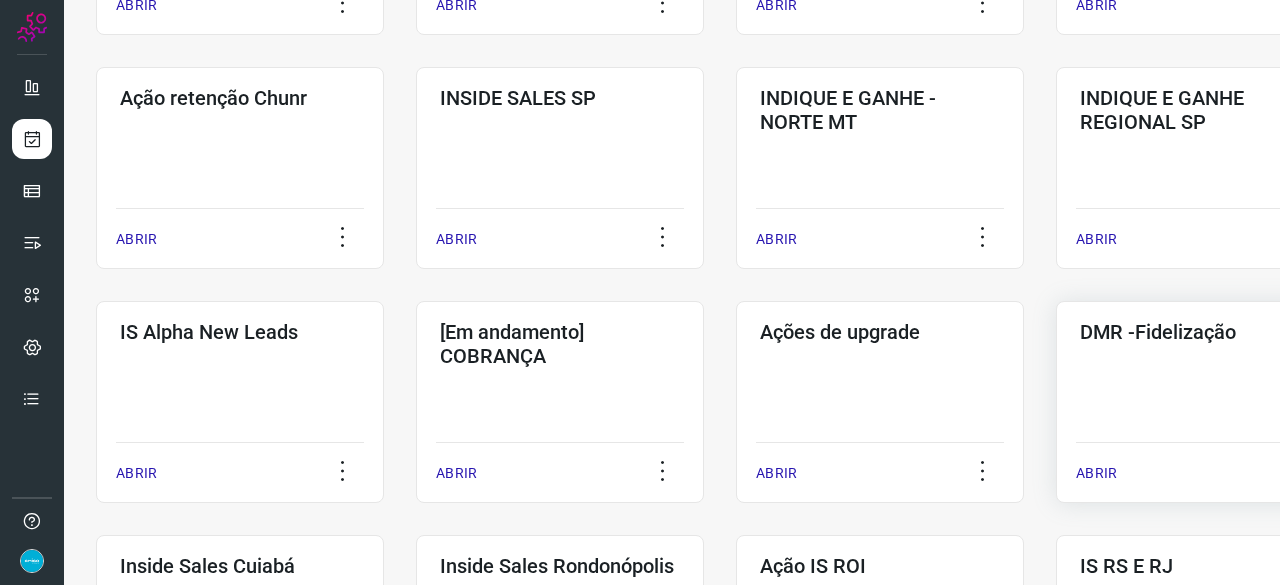 click on "ABRIR" at bounding box center [1096, 473] 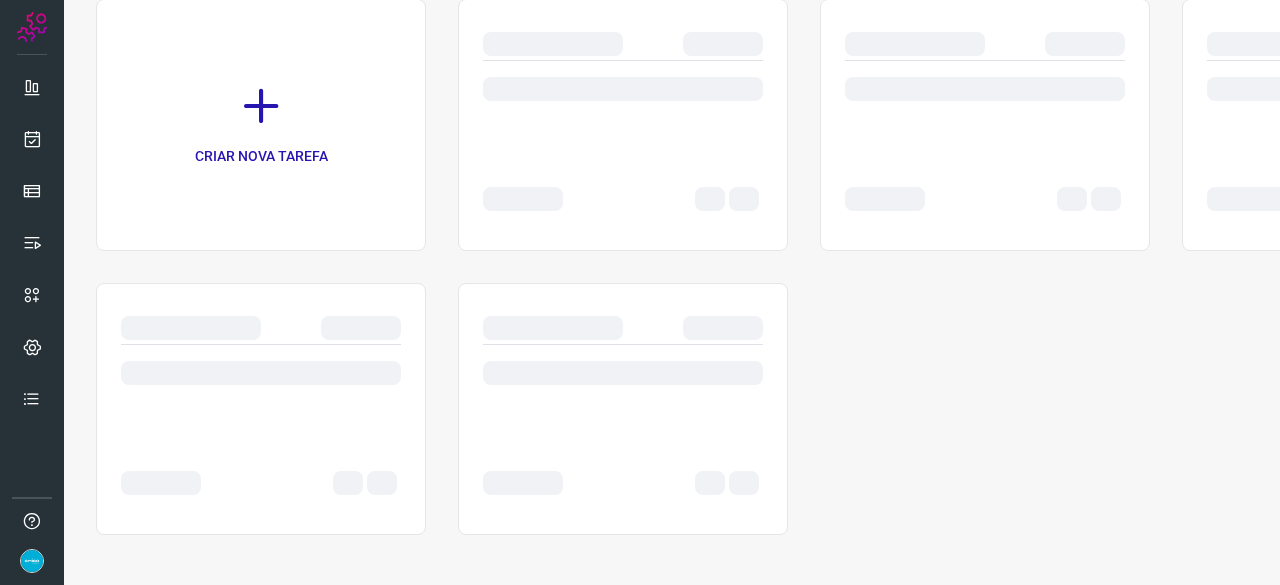 scroll, scrollTop: 0, scrollLeft: 0, axis: both 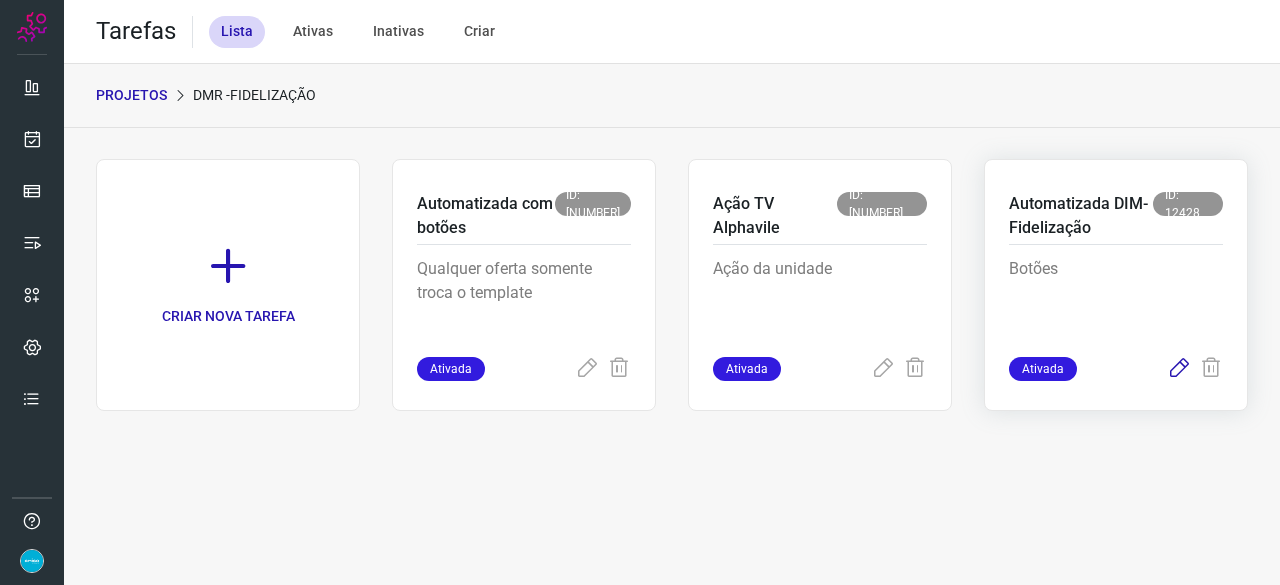 click at bounding box center (1179, 369) 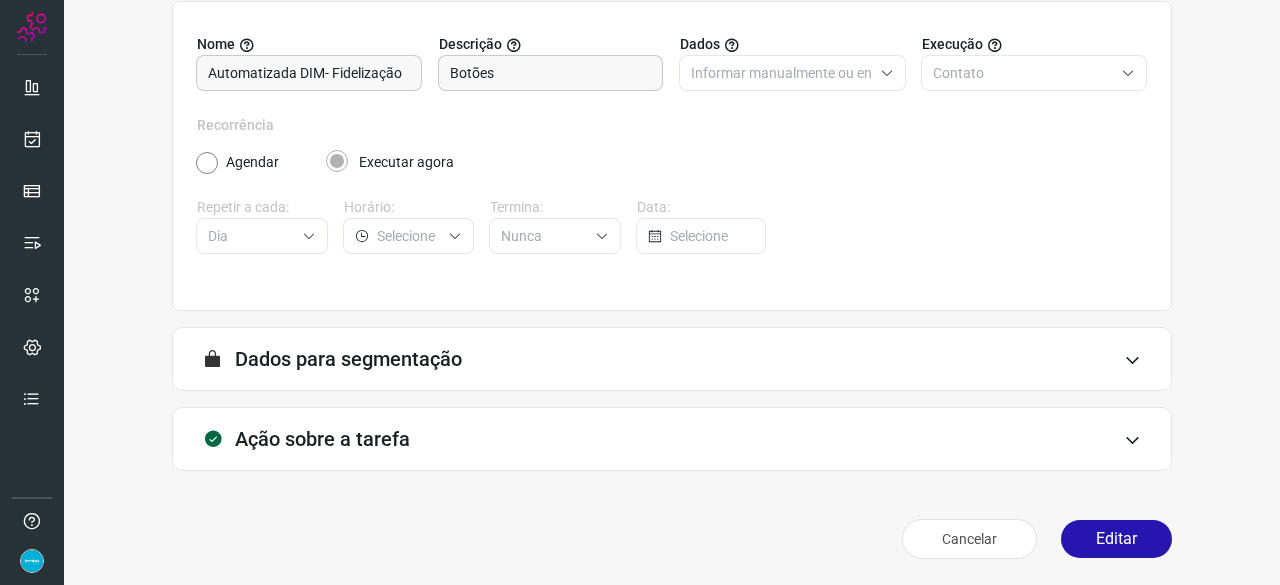 scroll, scrollTop: 195, scrollLeft: 0, axis: vertical 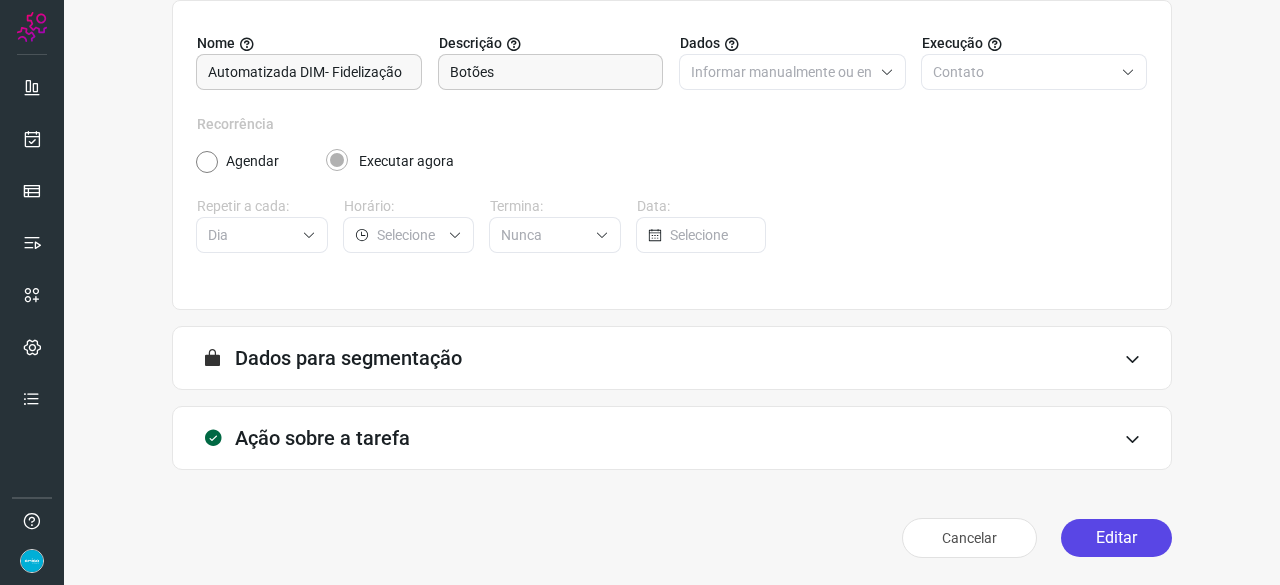 click on "Editar" at bounding box center (1116, 538) 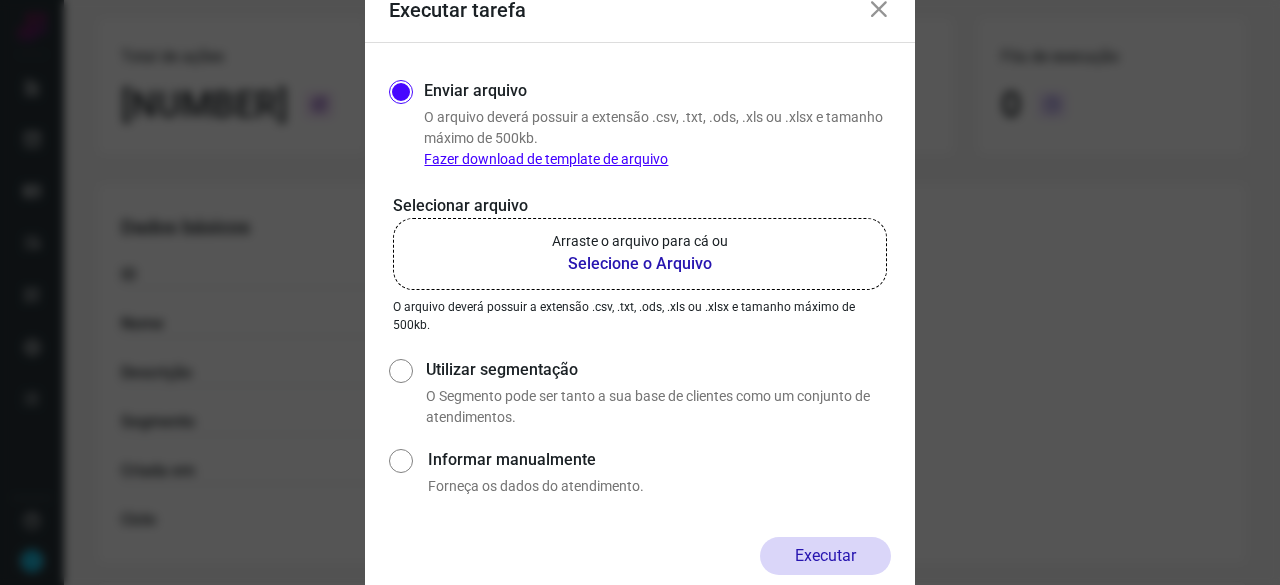 click on "Selecione o Arquivo" at bounding box center [640, 264] 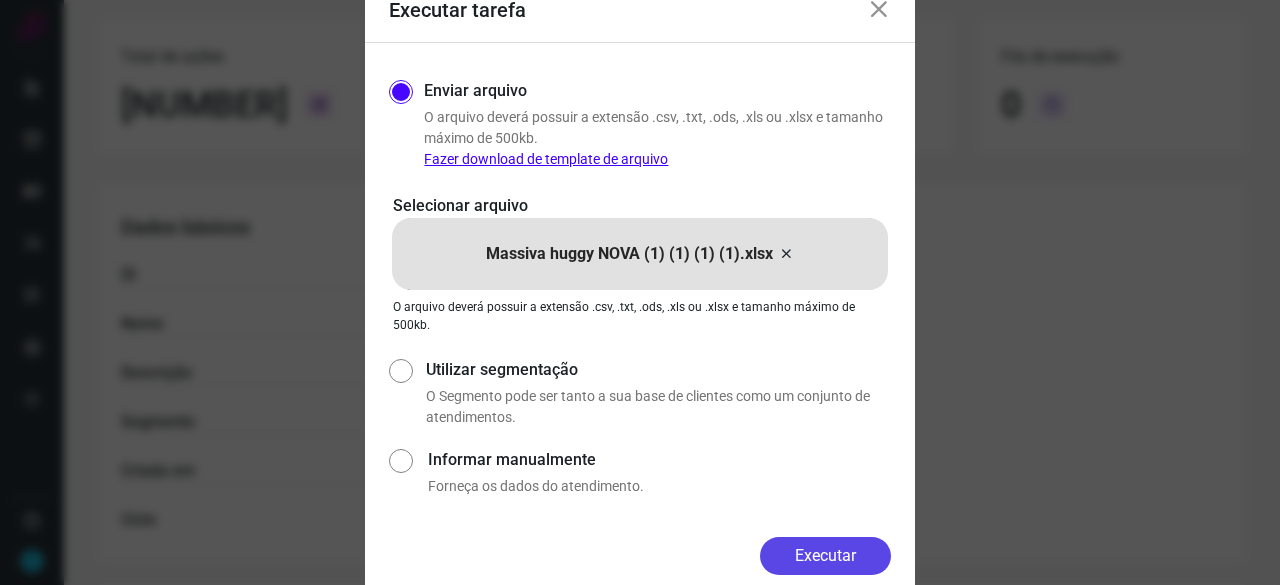 click on "Executar" at bounding box center (825, 556) 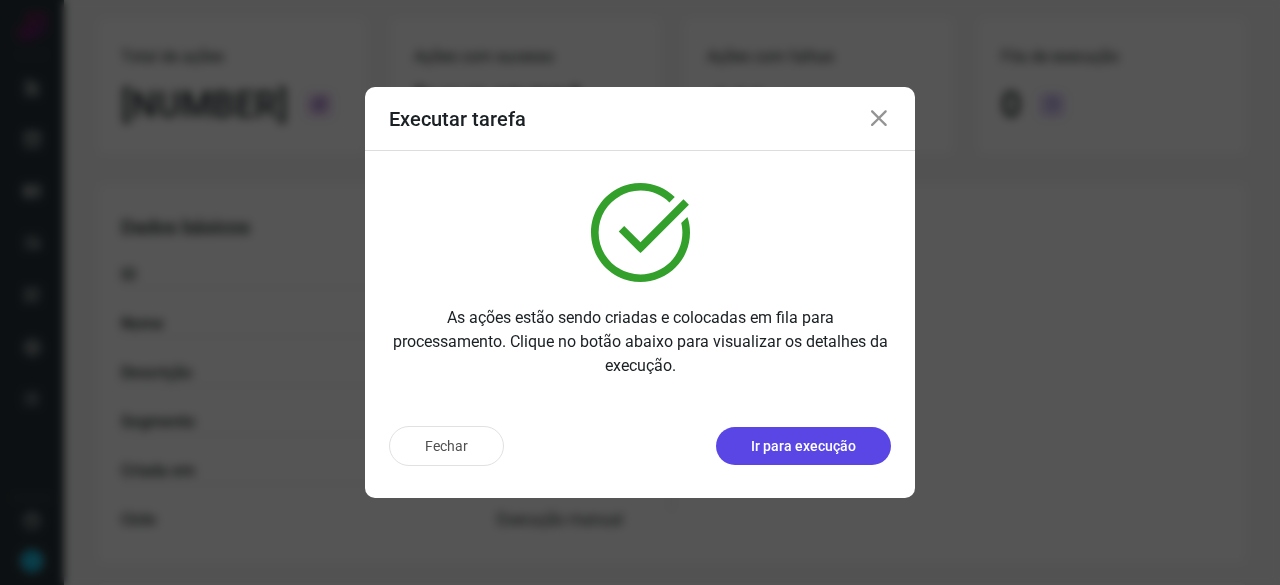 click on "Ir para execução" at bounding box center (803, 446) 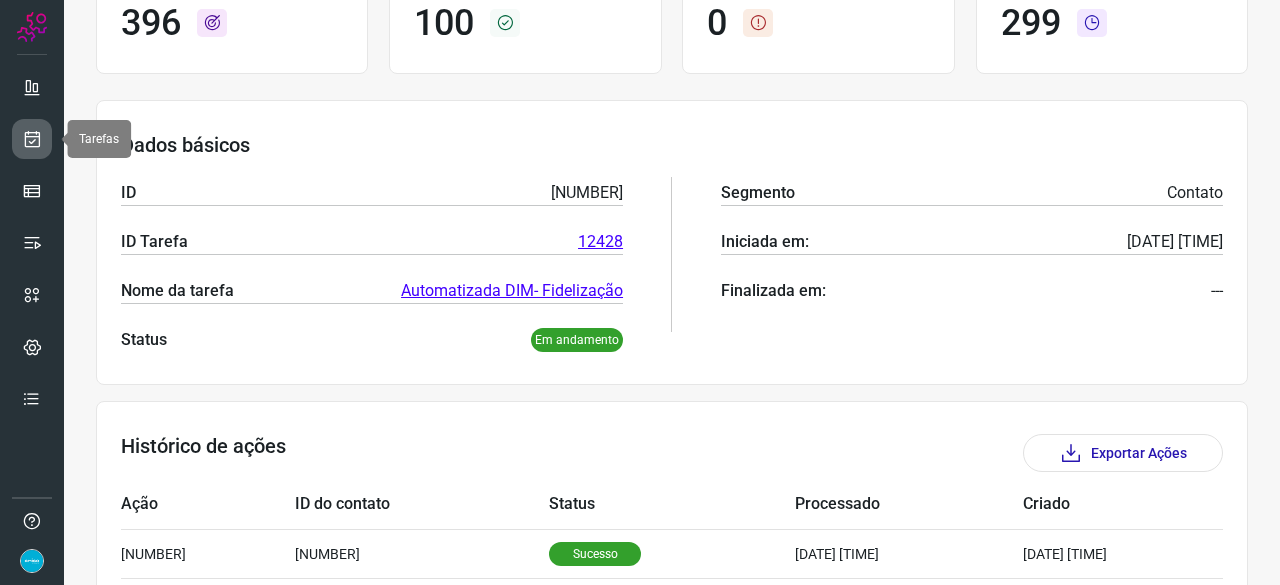 click at bounding box center (32, 139) 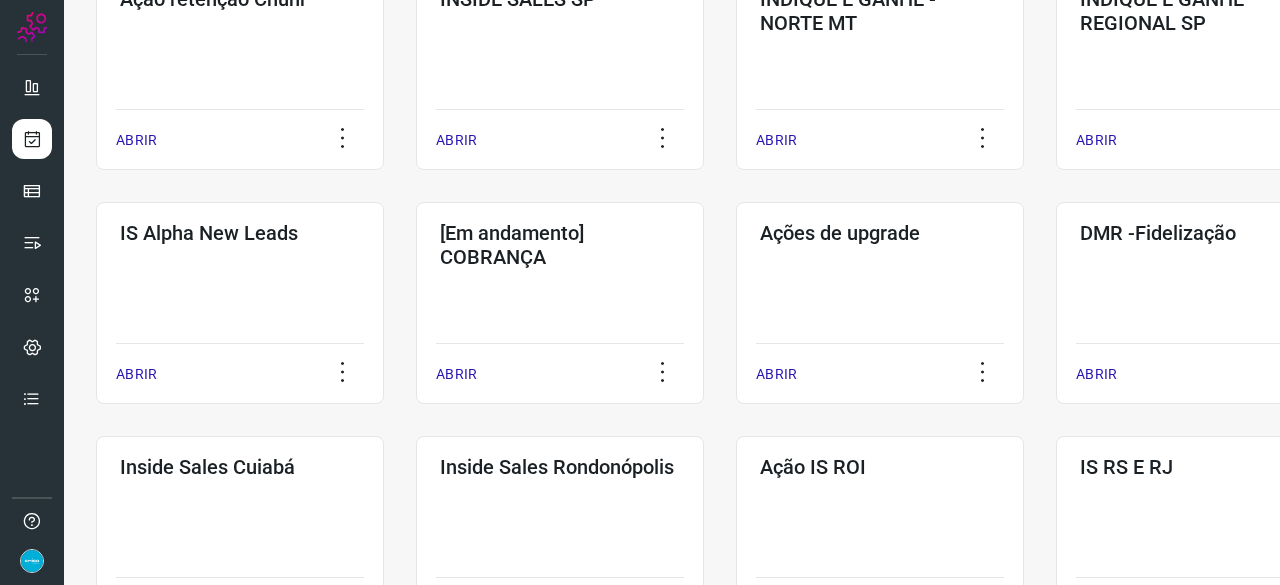 scroll, scrollTop: 660, scrollLeft: 0, axis: vertical 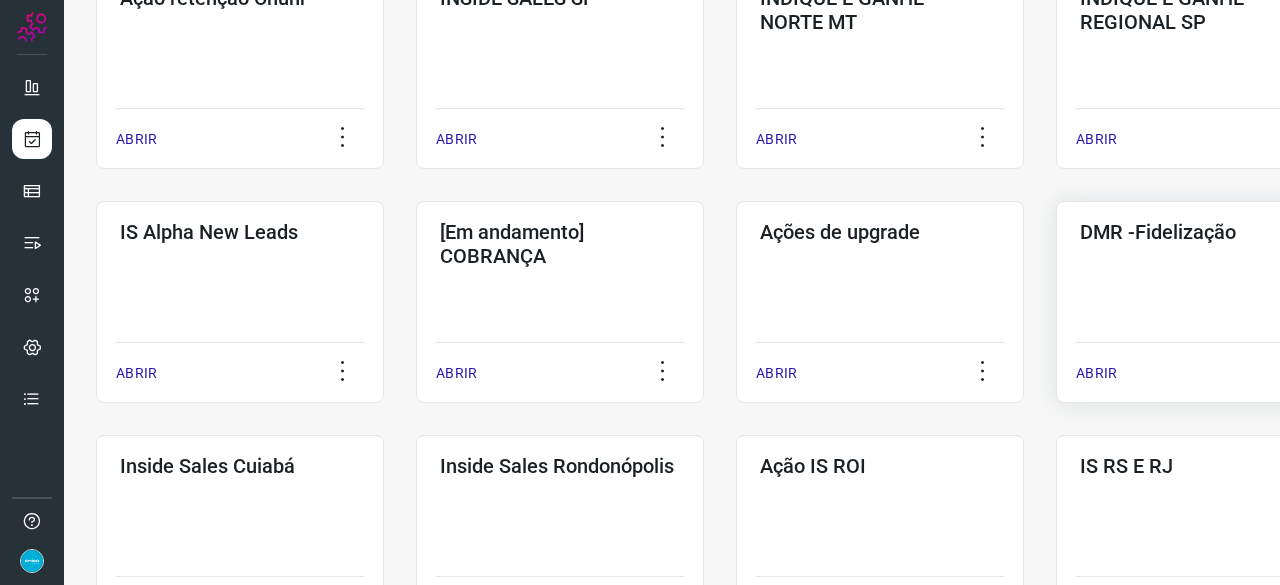 click on "ABRIR" at bounding box center [1096, 373] 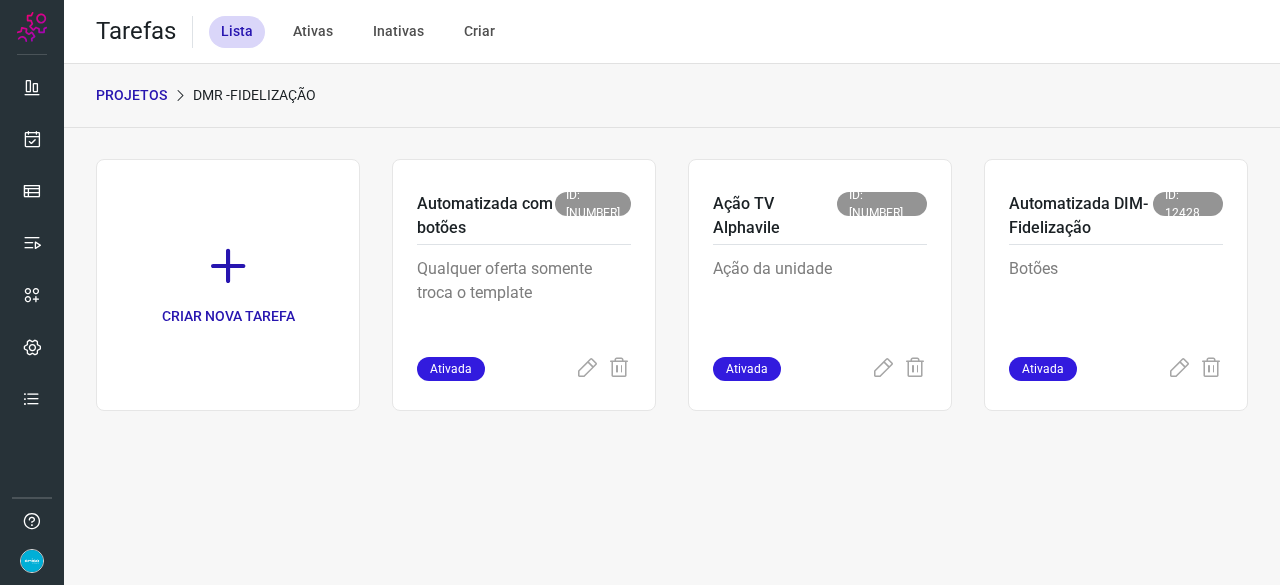 scroll, scrollTop: 0, scrollLeft: 0, axis: both 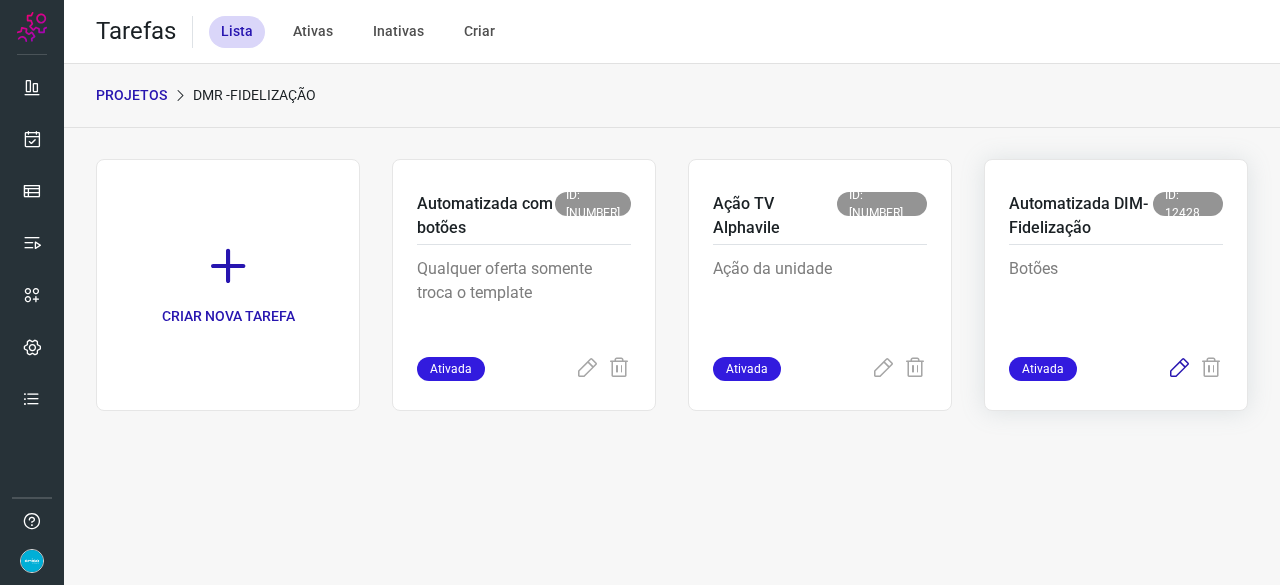 click at bounding box center (1179, 369) 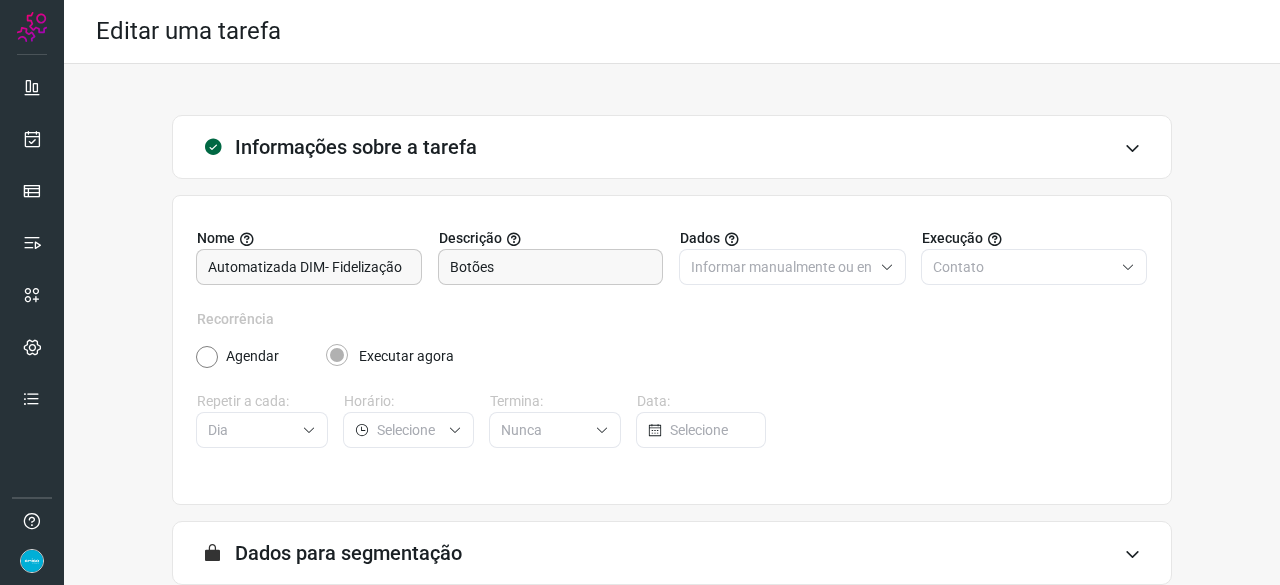 scroll, scrollTop: 195, scrollLeft: 0, axis: vertical 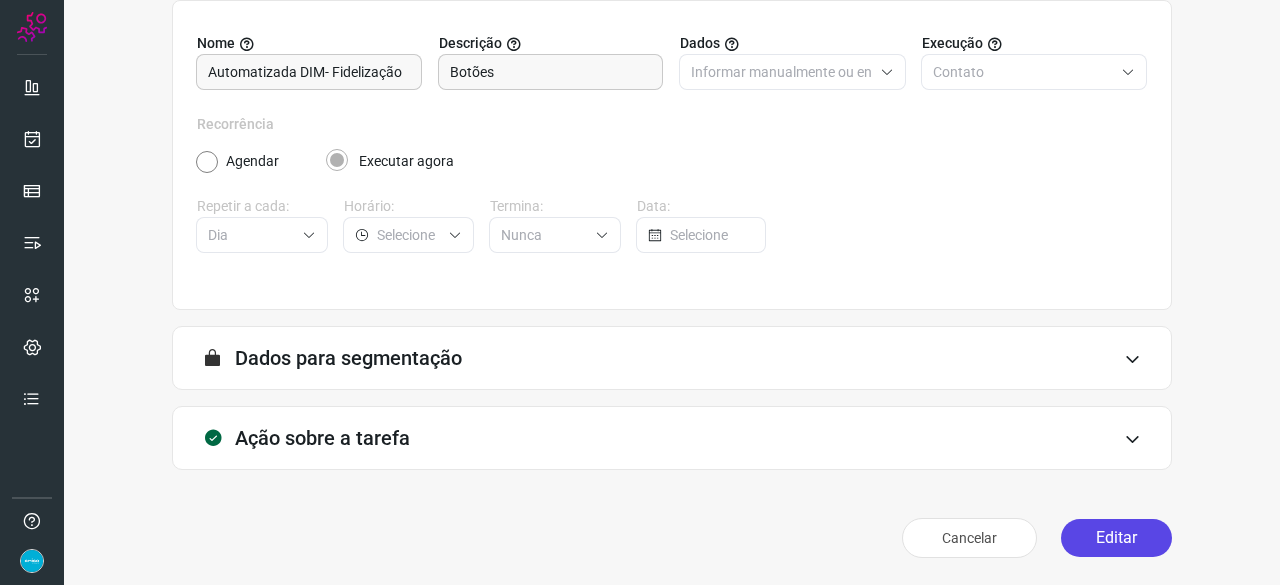 click on "Editar" at bounding box center [1116, 538] 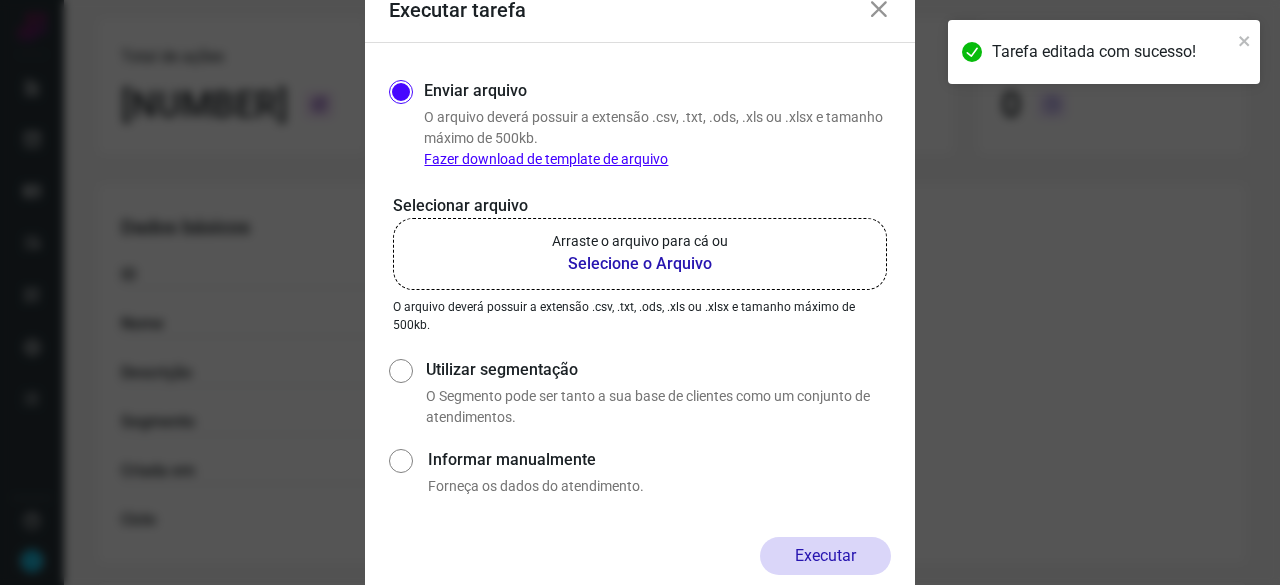 click on "Selecione o Arquivo" at bounding box center (640, 264) 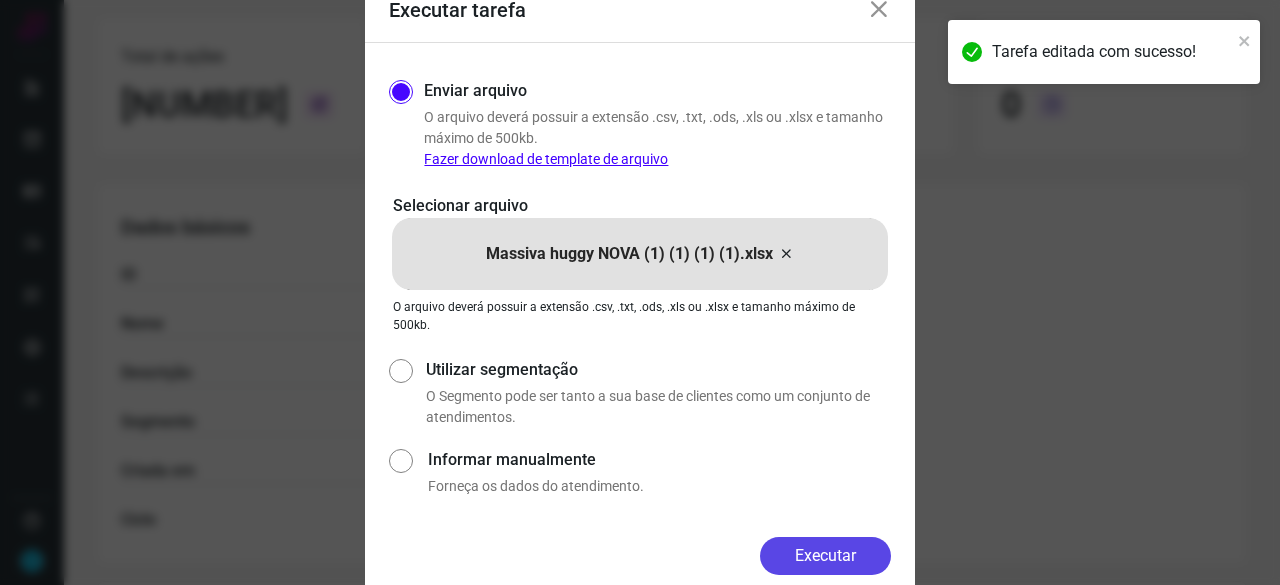 click on "Executar" at bounding box center (825, 556) 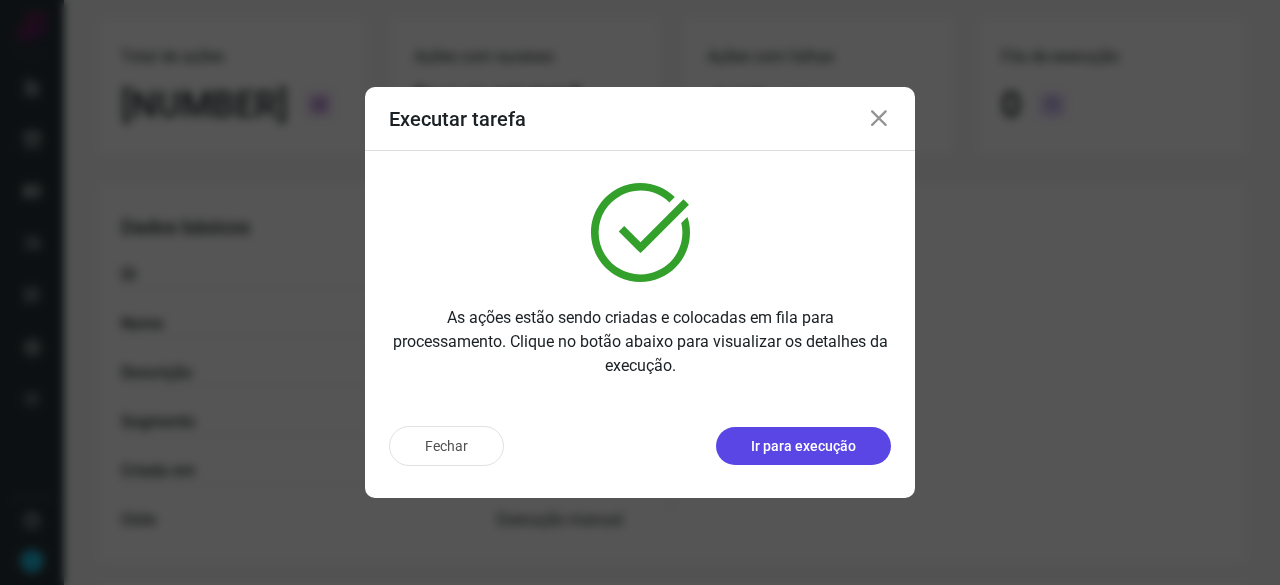 click on "Ir para execução" at bounding box center [803, 446] 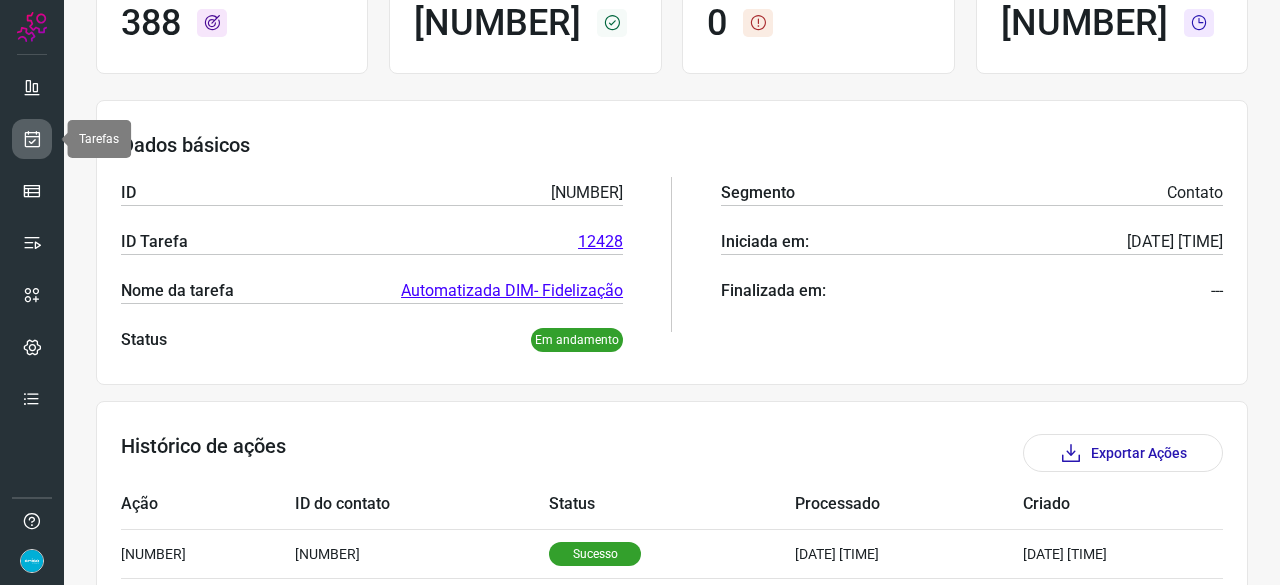 click at bounding box center (32, 139) 